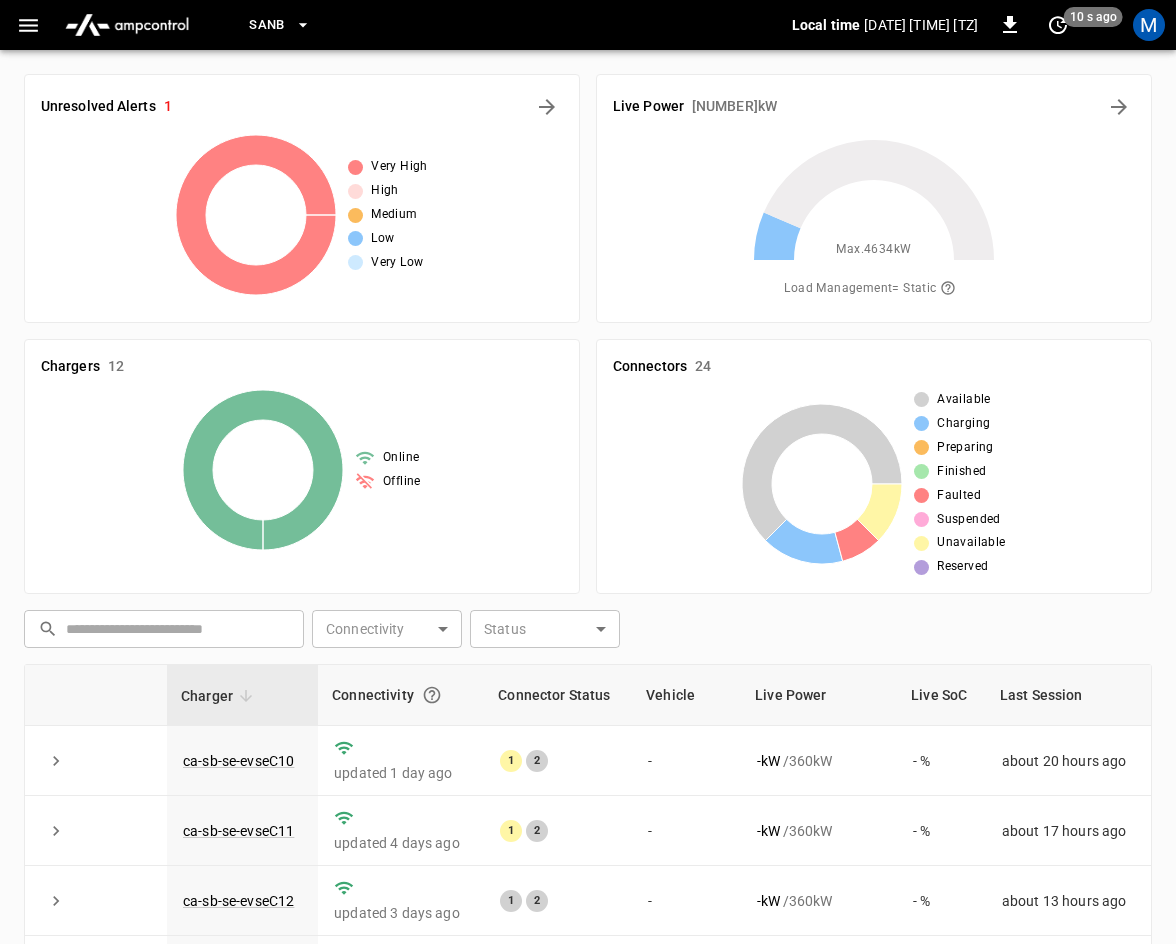 scroll, scrollTop: 458, scrollLeft: 0, axis: vertical 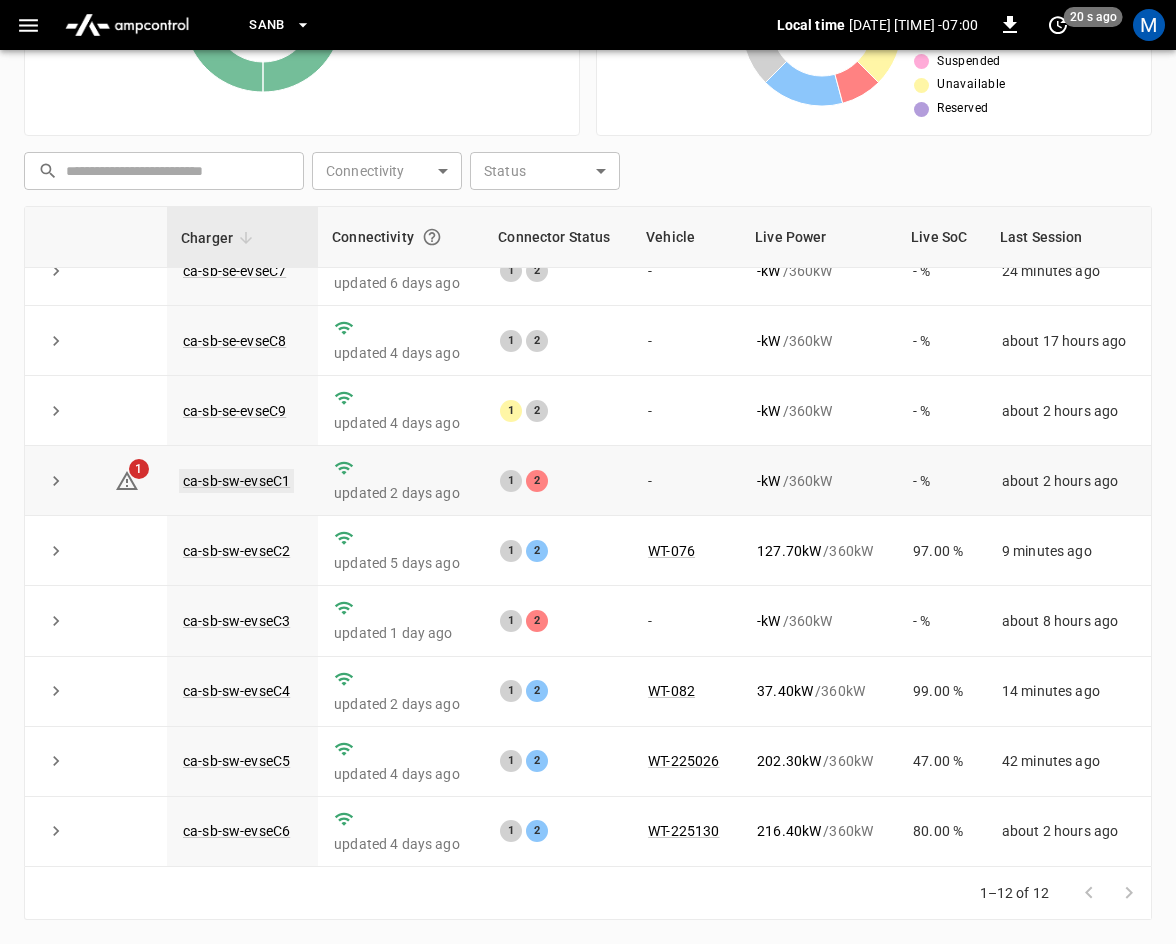 click on "ca-sb-sw-evseC1" at bounding box center (236, 481) 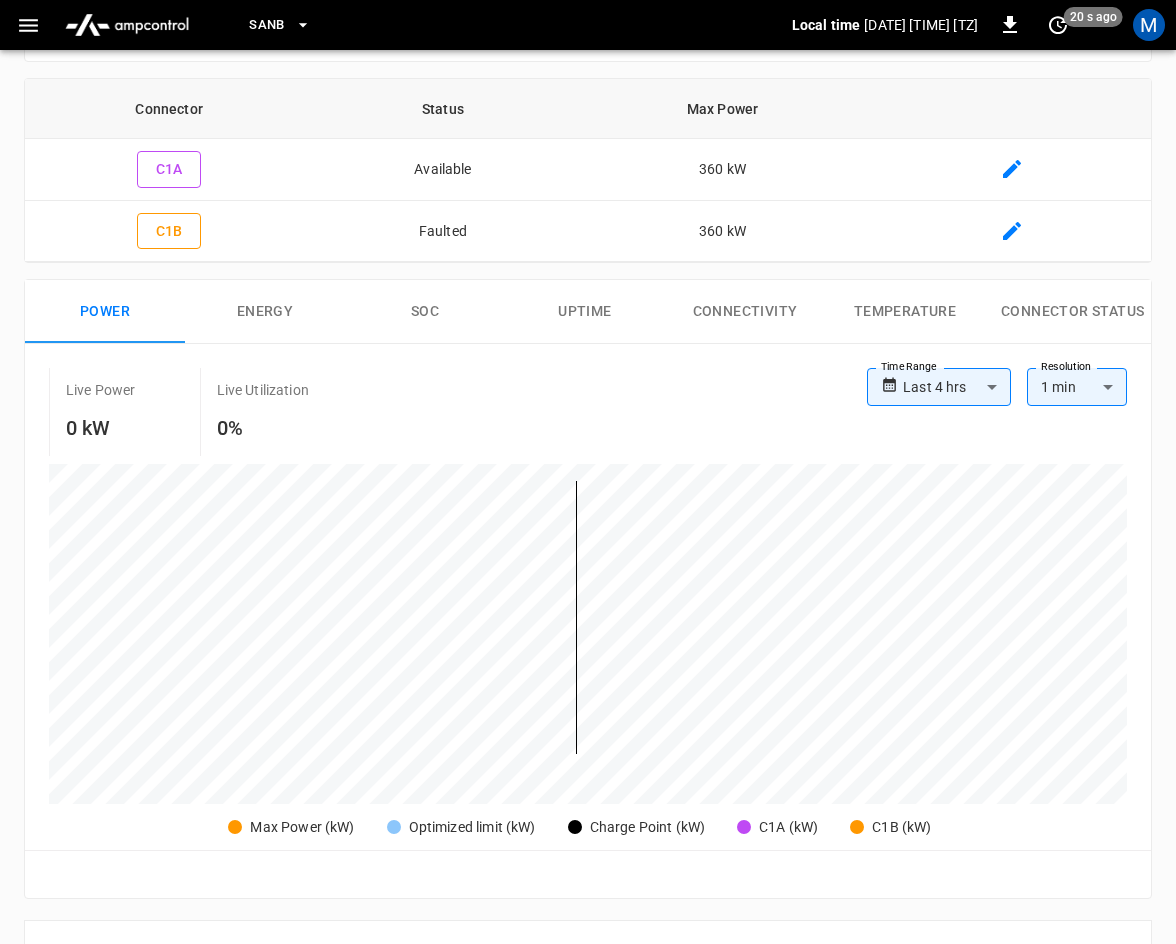 scroll, scrollTop: 0, scrollLeft: 0, axis: both 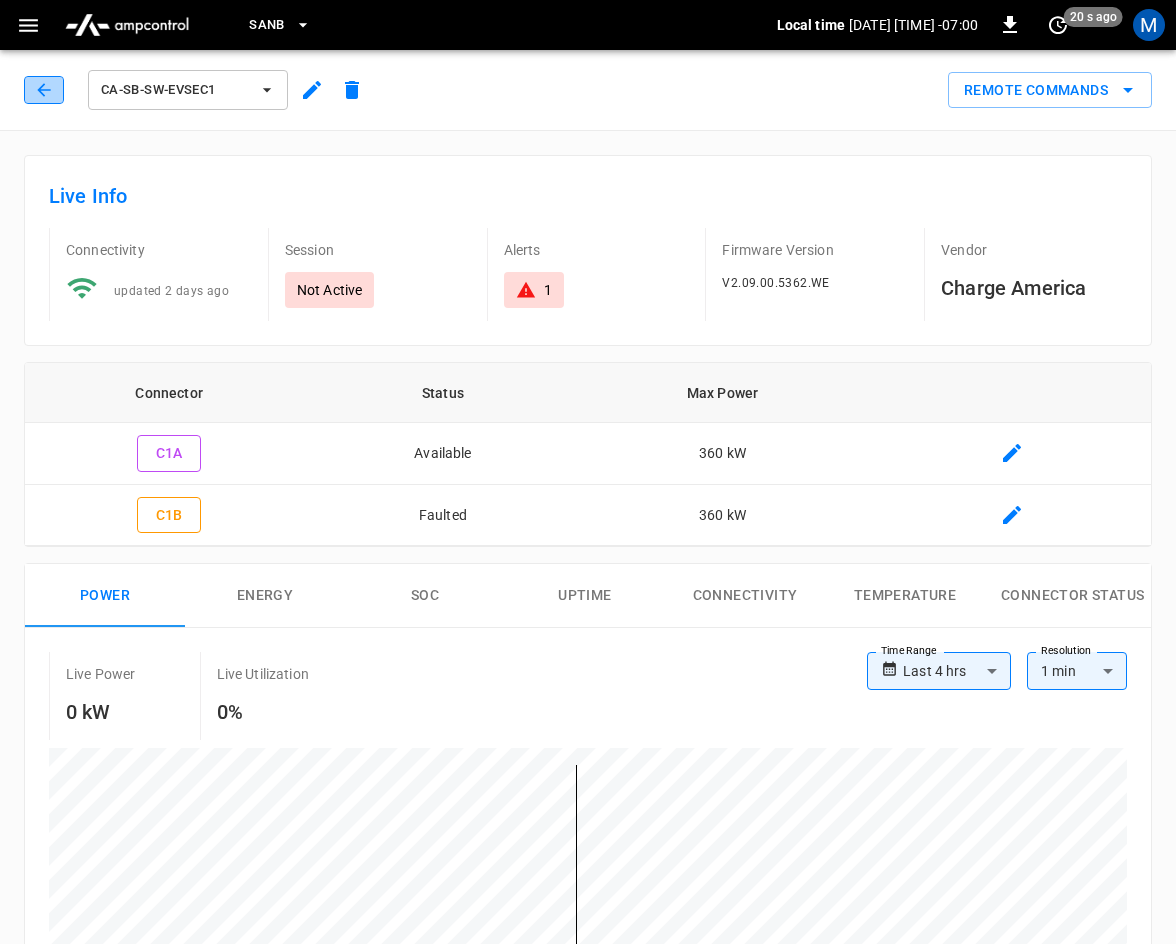 click 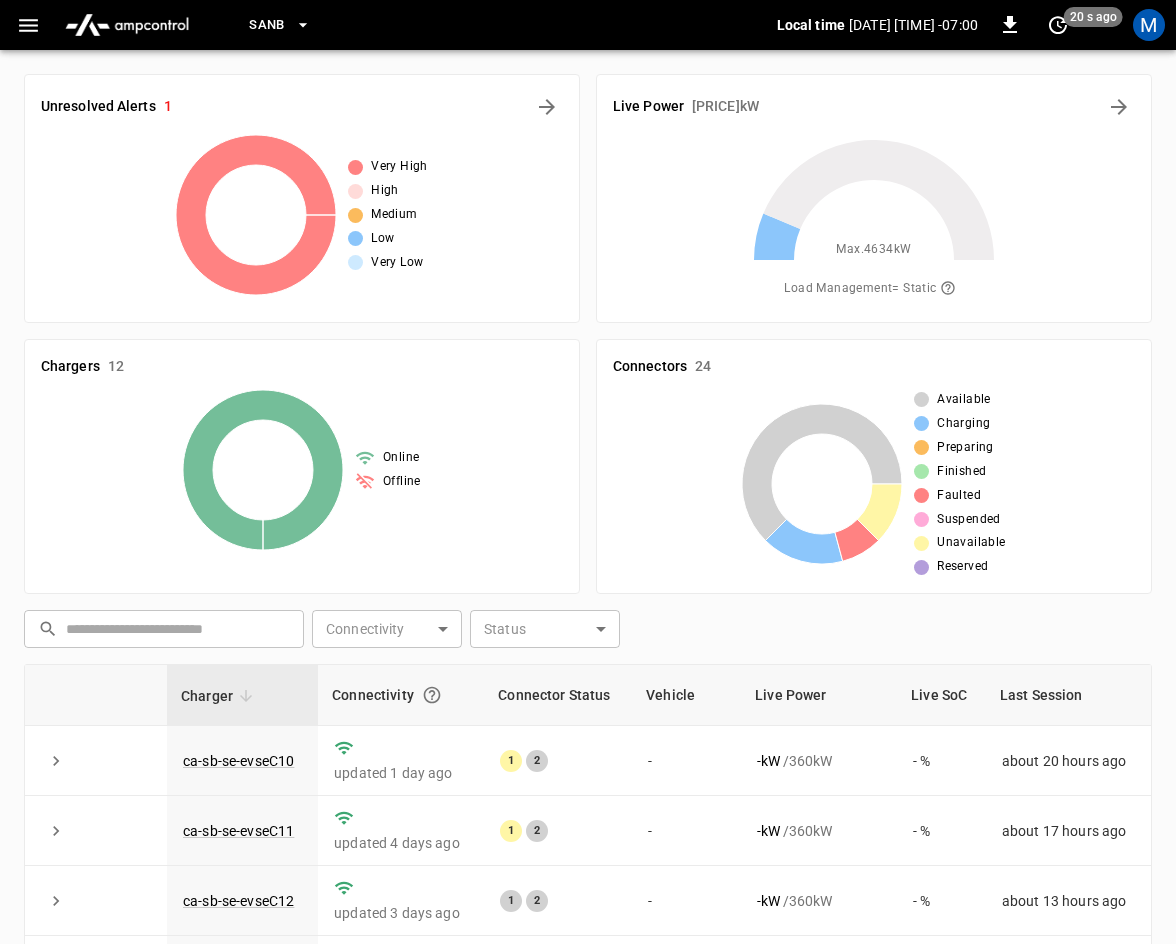 scroll, scrollTop: 458, scrollLeft: 0, axis: vertical 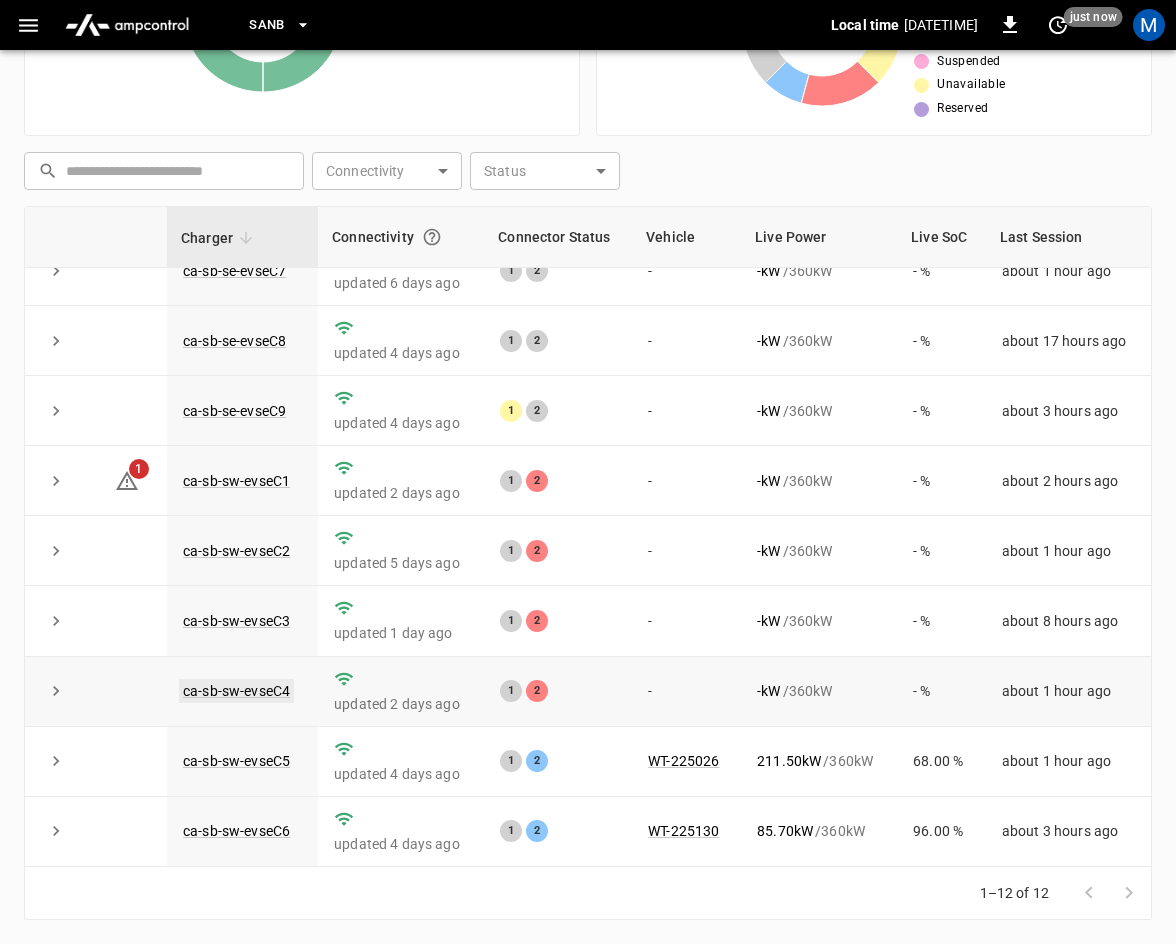 click on "ca-sb-sw-evseC4" at bounding box center [236, 691] 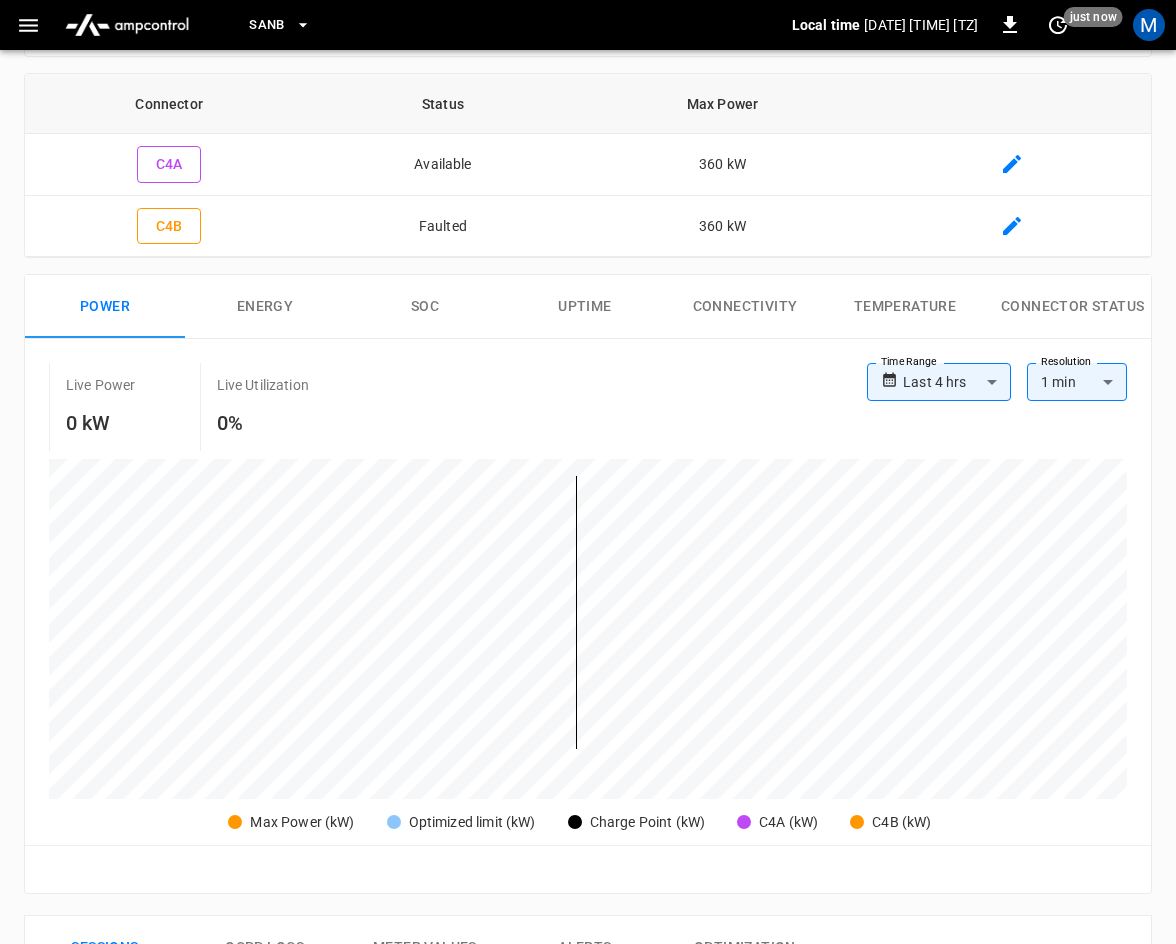 scroll, scrollTop: 0, scrollLeft: 0, axis: both 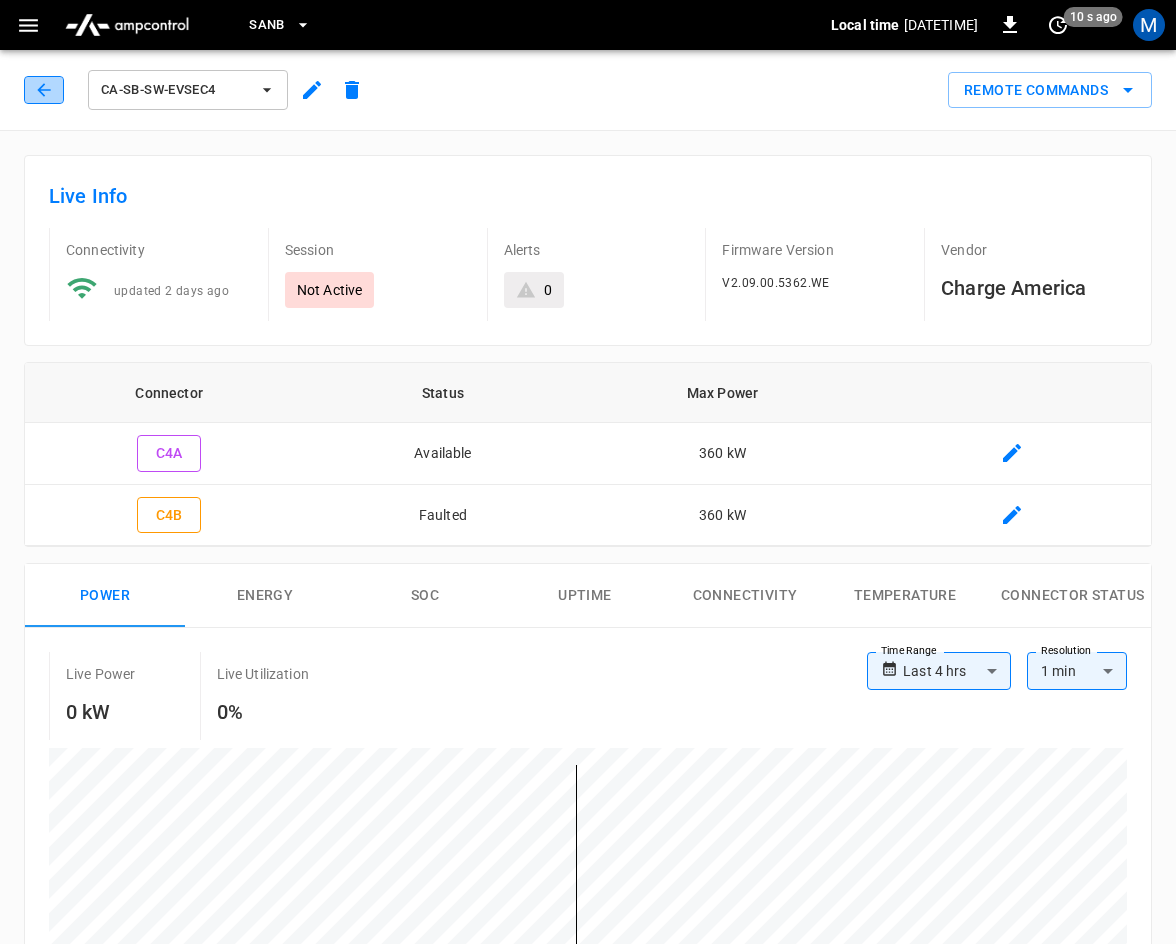 click 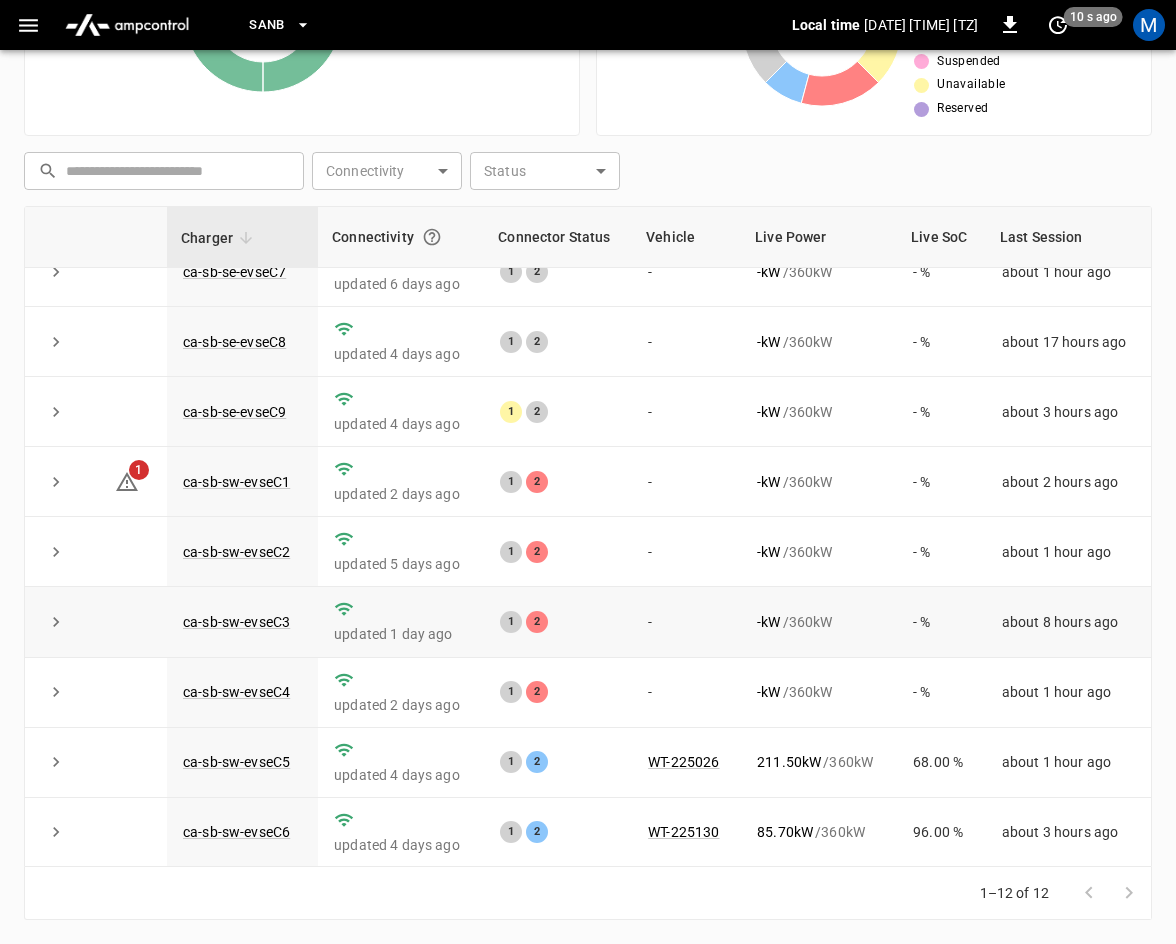 scroll, scrollTop: 254, scrollLeft: 0, axis: vertical 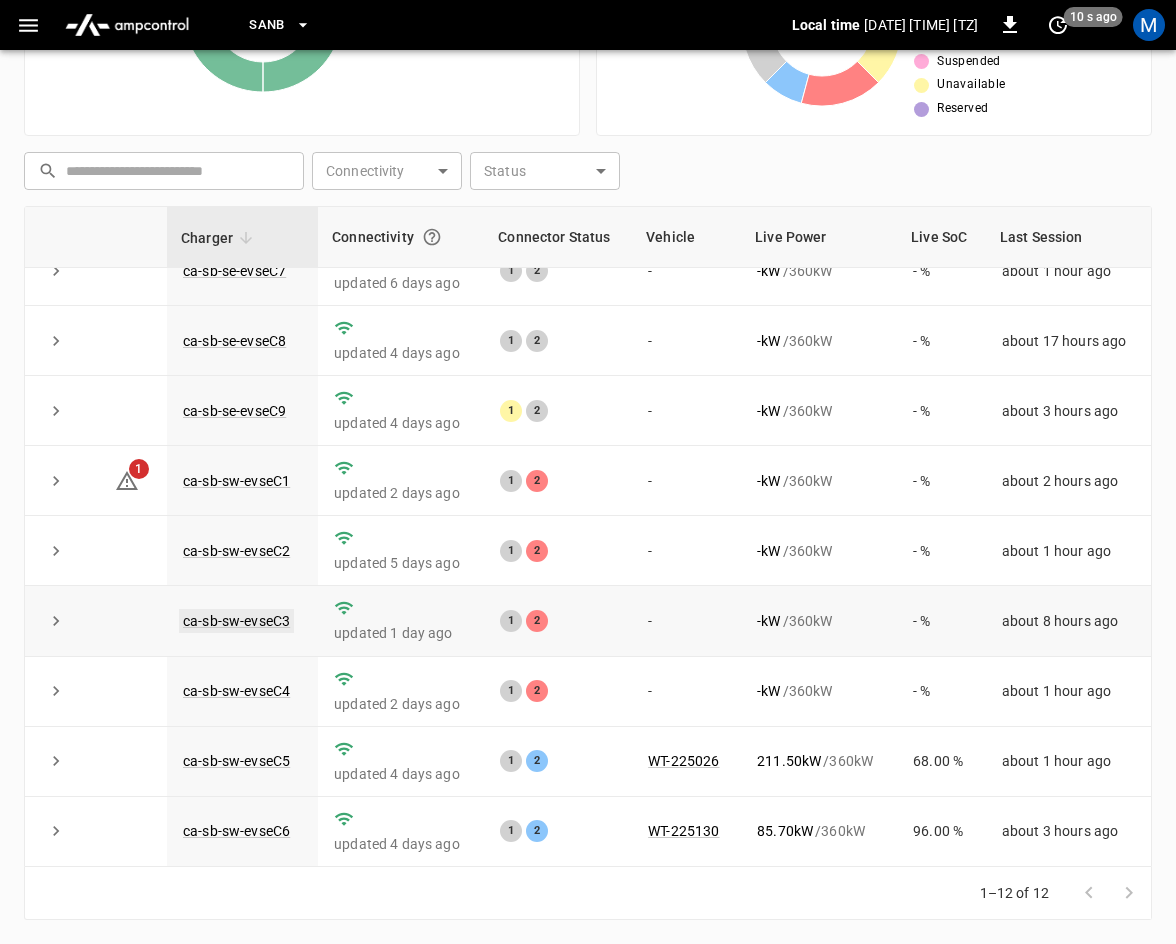 click on "ca-sb-sw-evseC3" at bounding box center (236, 621) 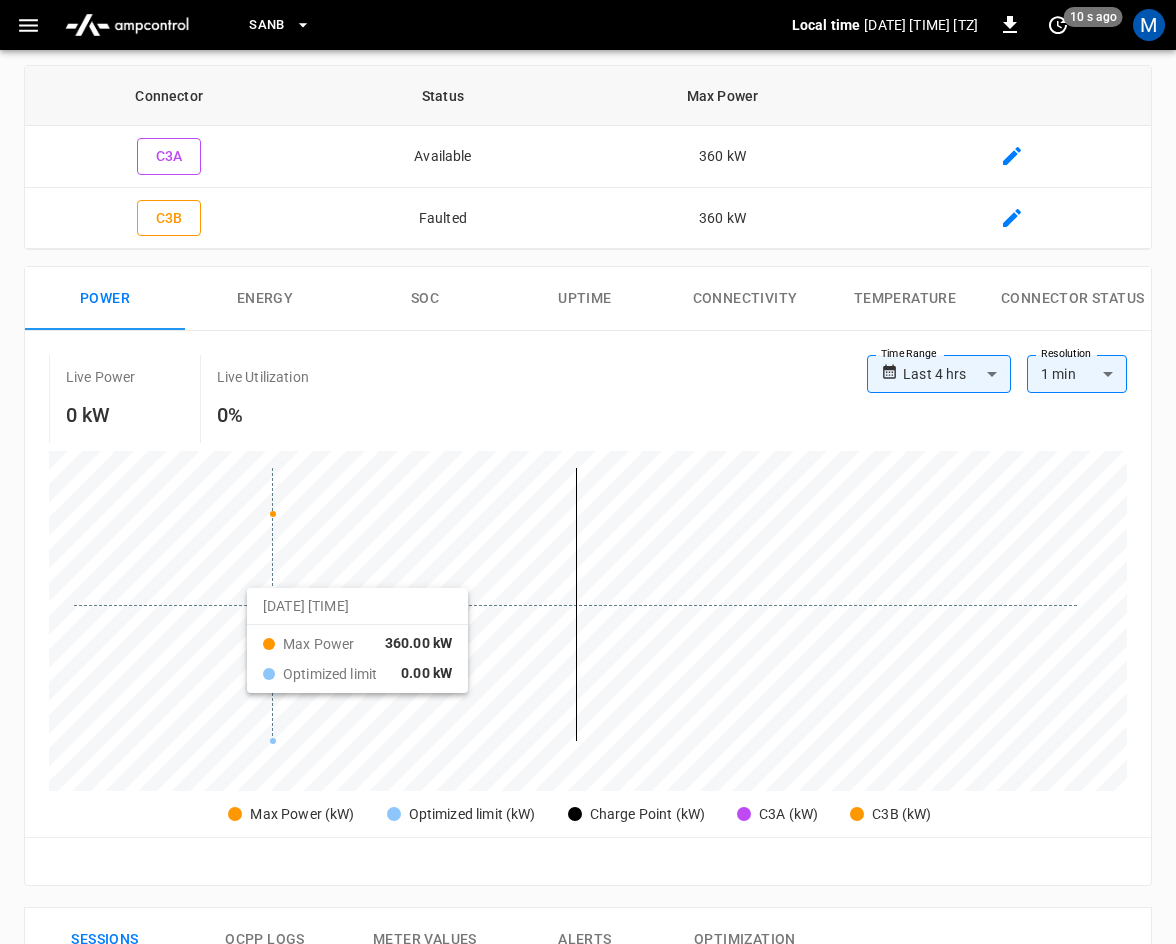 scroll, scrollTop: 0, scrollLeft: 0, axis: both 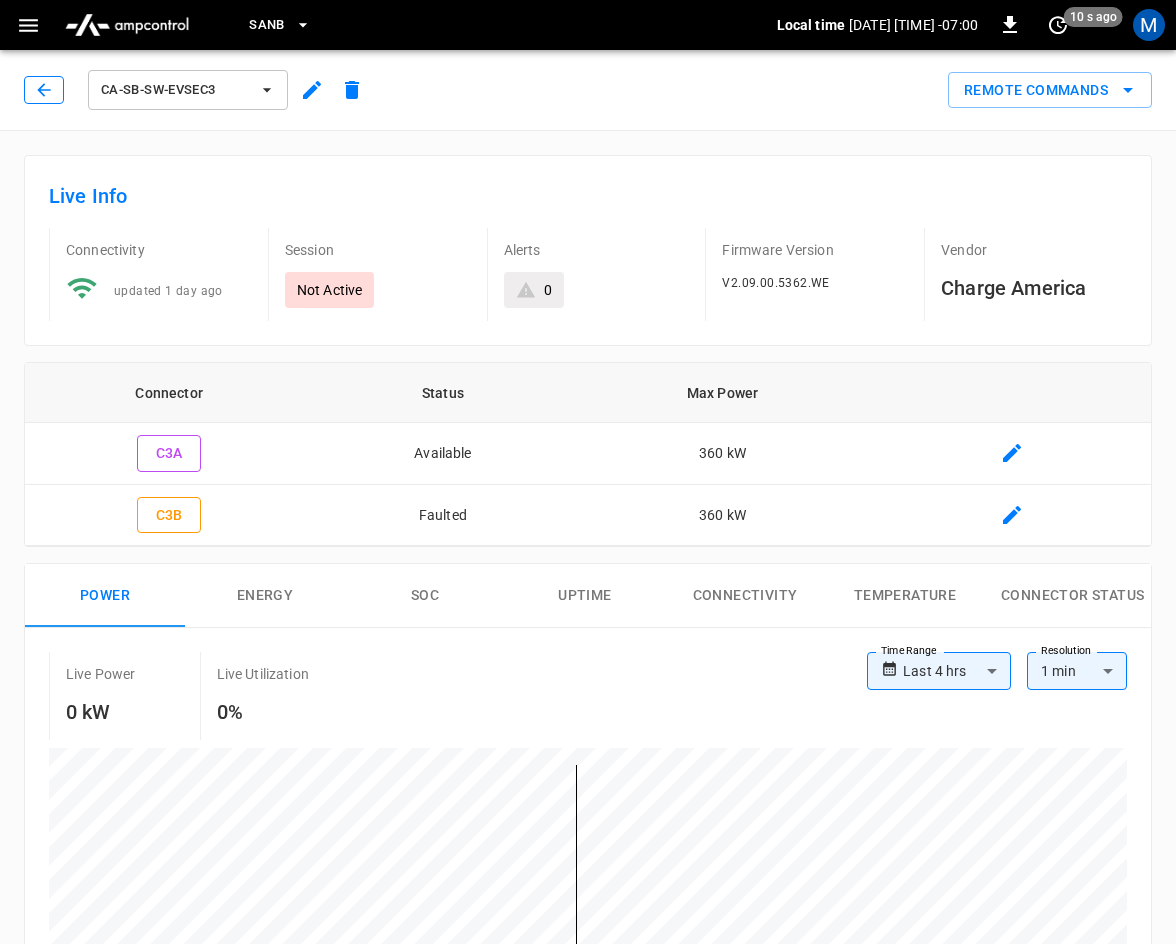 click 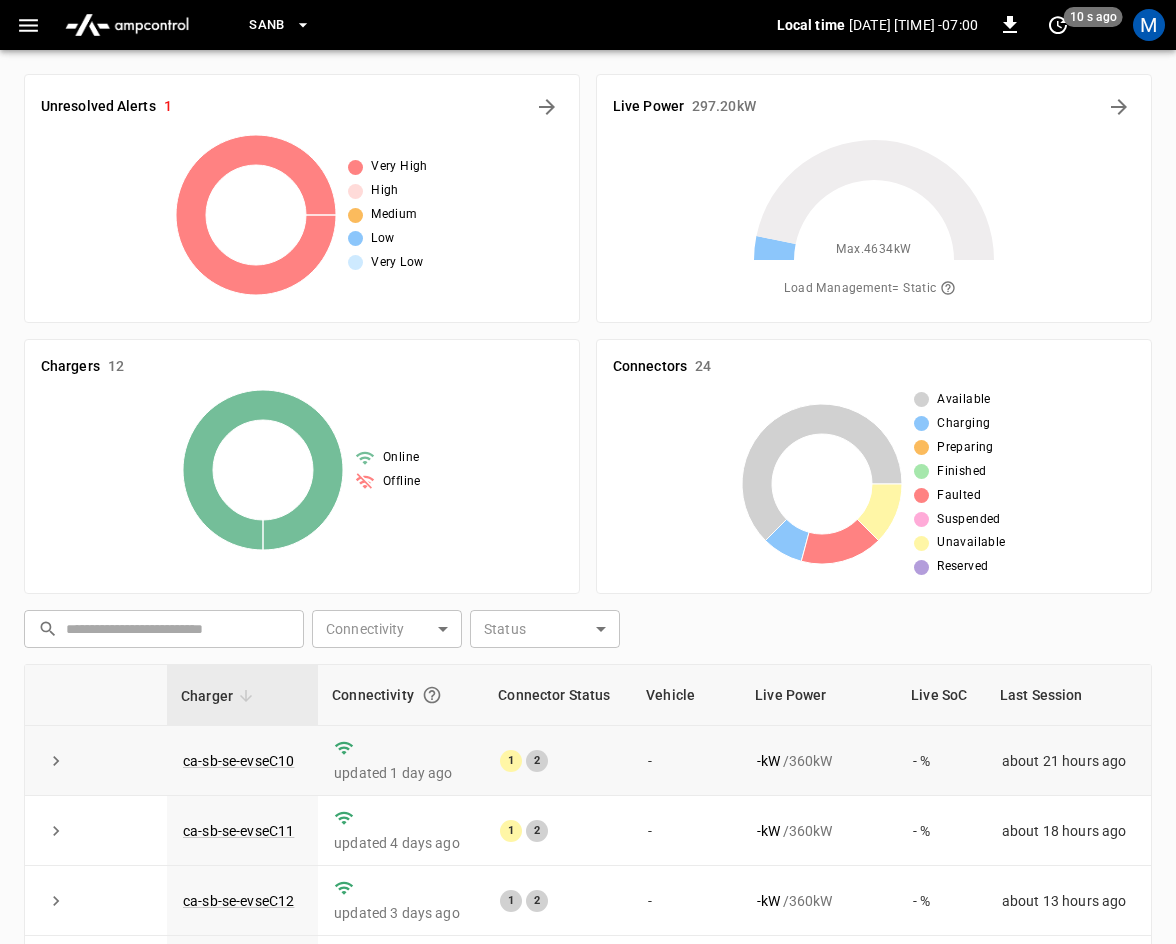 scroll, scrollTop: 458, scrollLeft: 0, axis: vertical 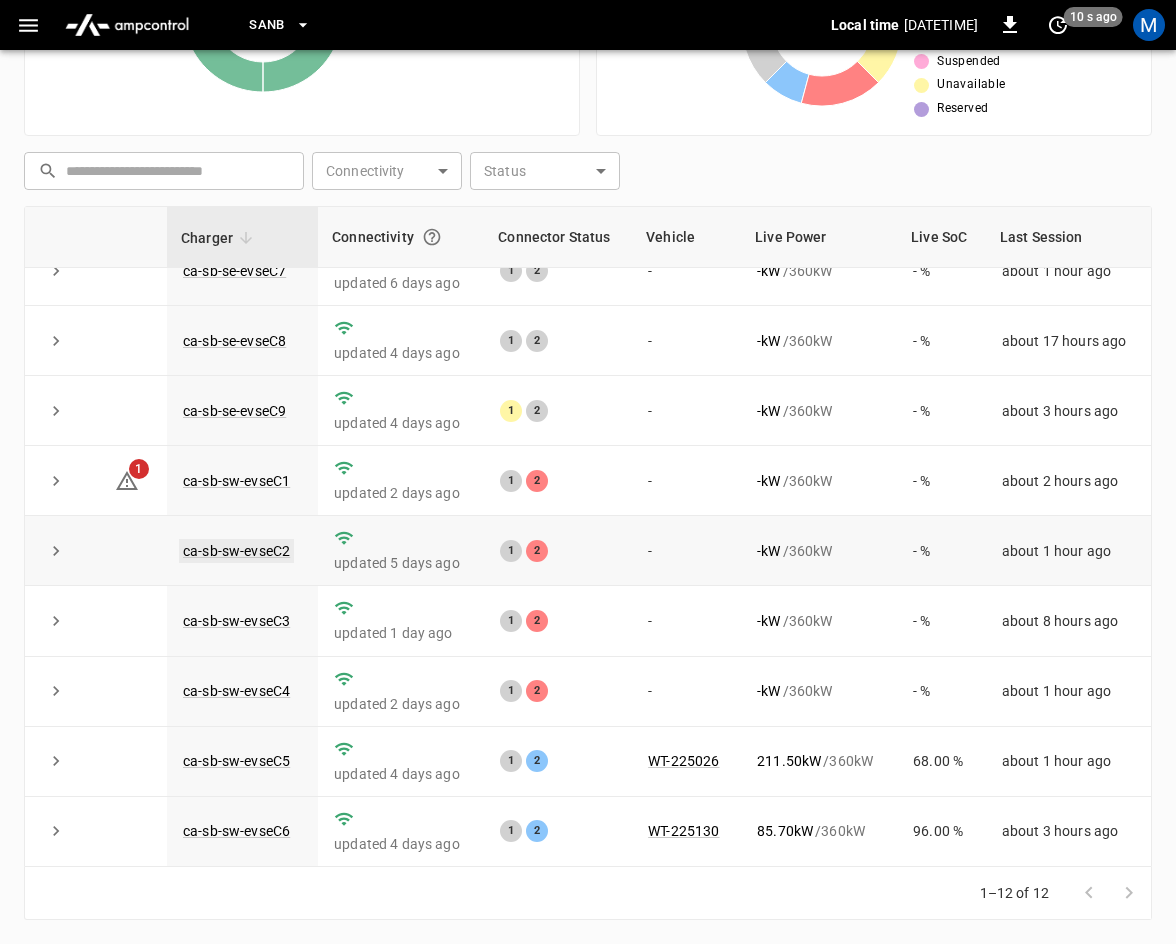 click on "ca-sb-sw-evseC2" at bounding box center [236, 551] 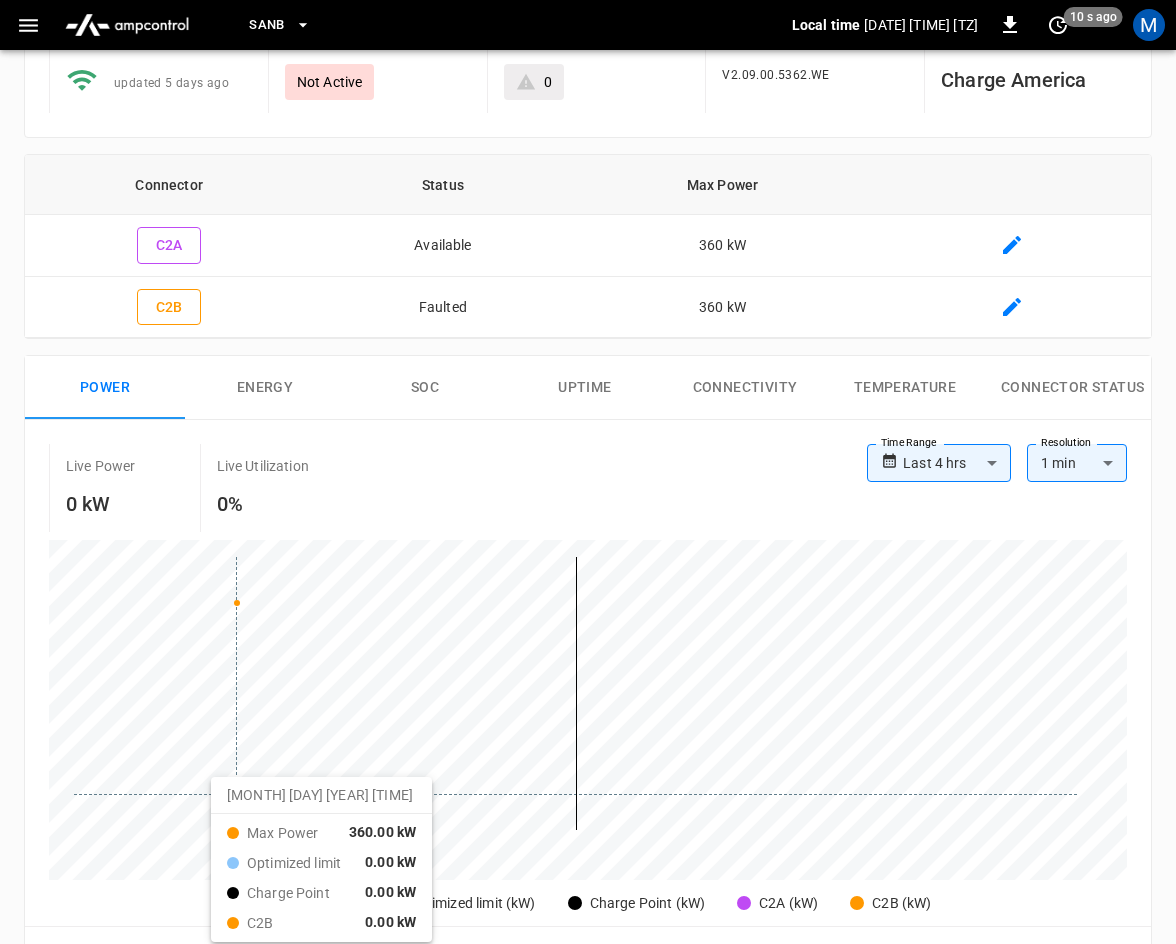 scroll, scrollTop: 0, scrollLeft: 0, axis: both 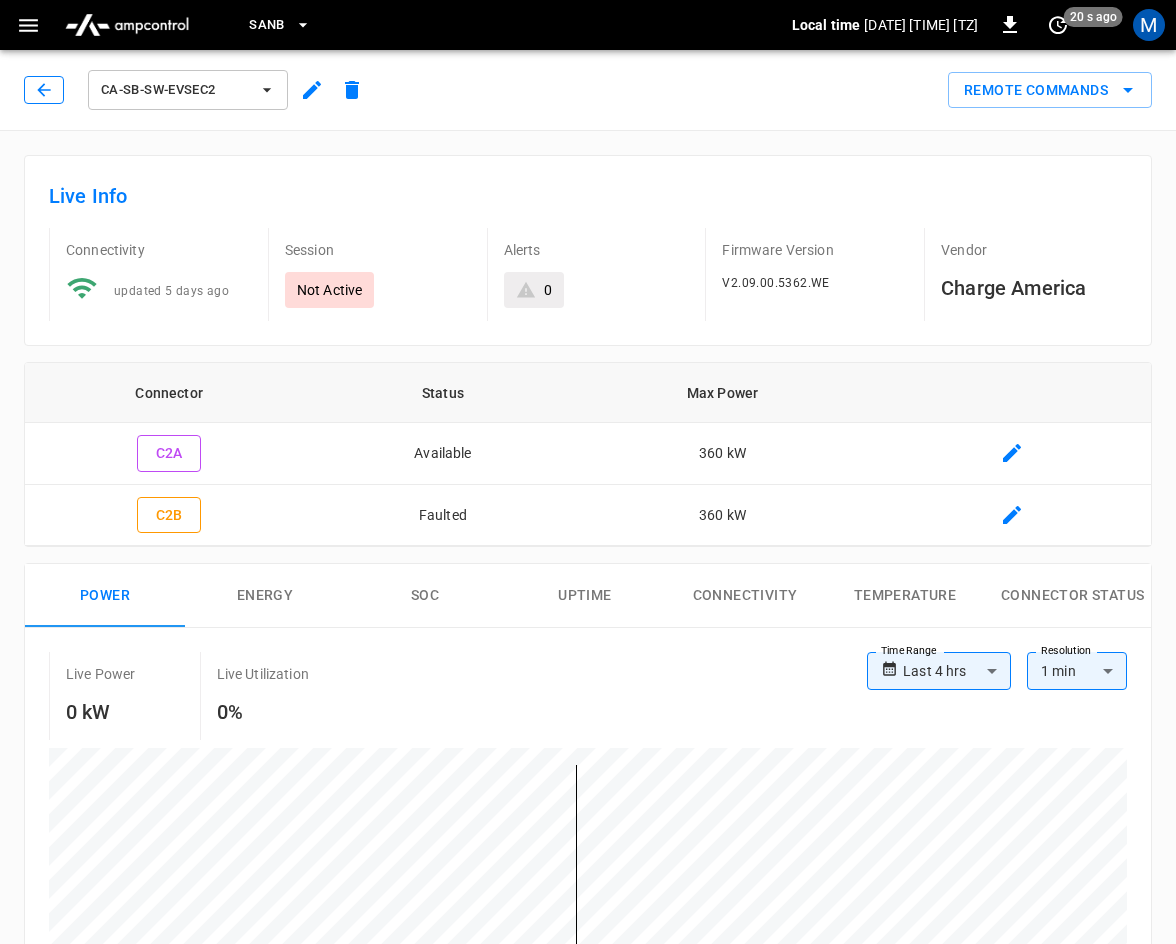 click 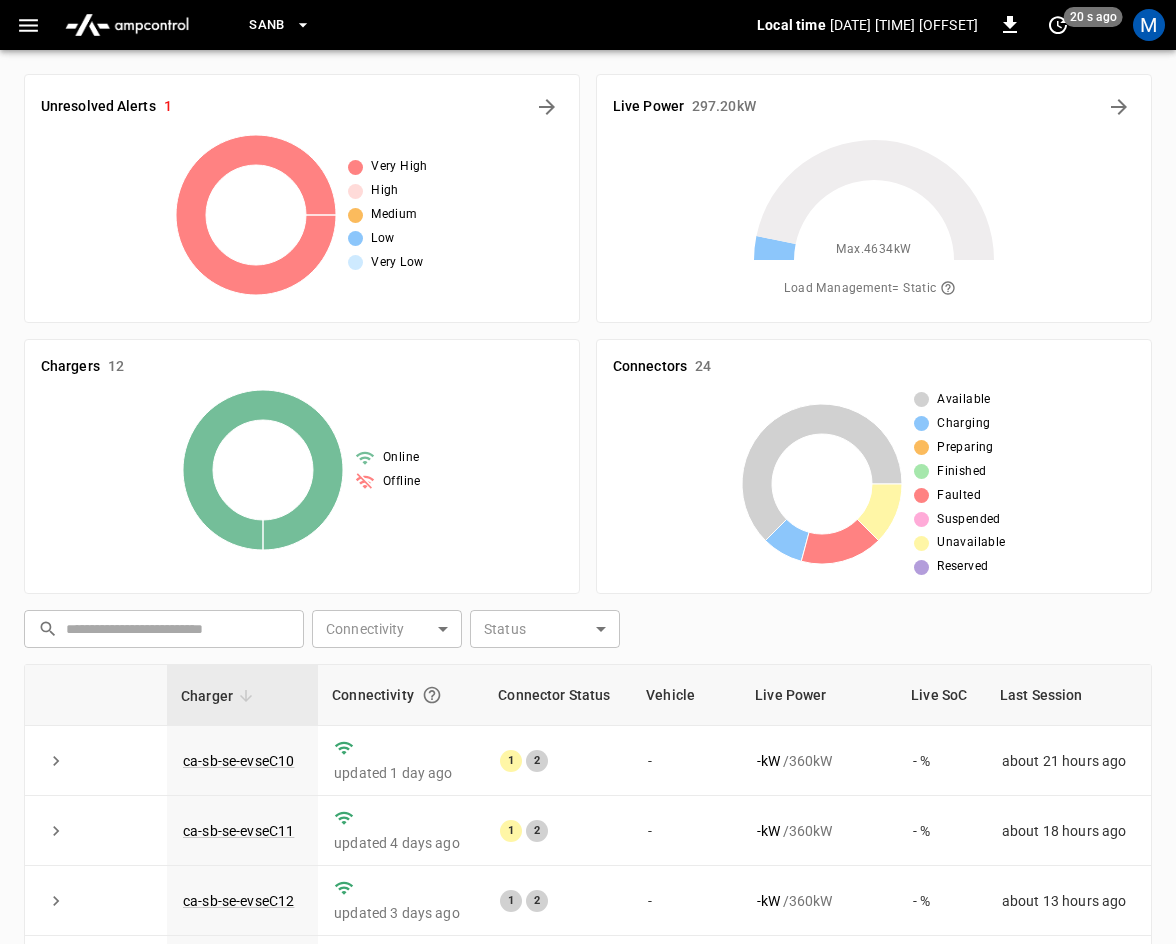 scroll, scrollTop: 458, scrollLeft: 0, axis: vertical 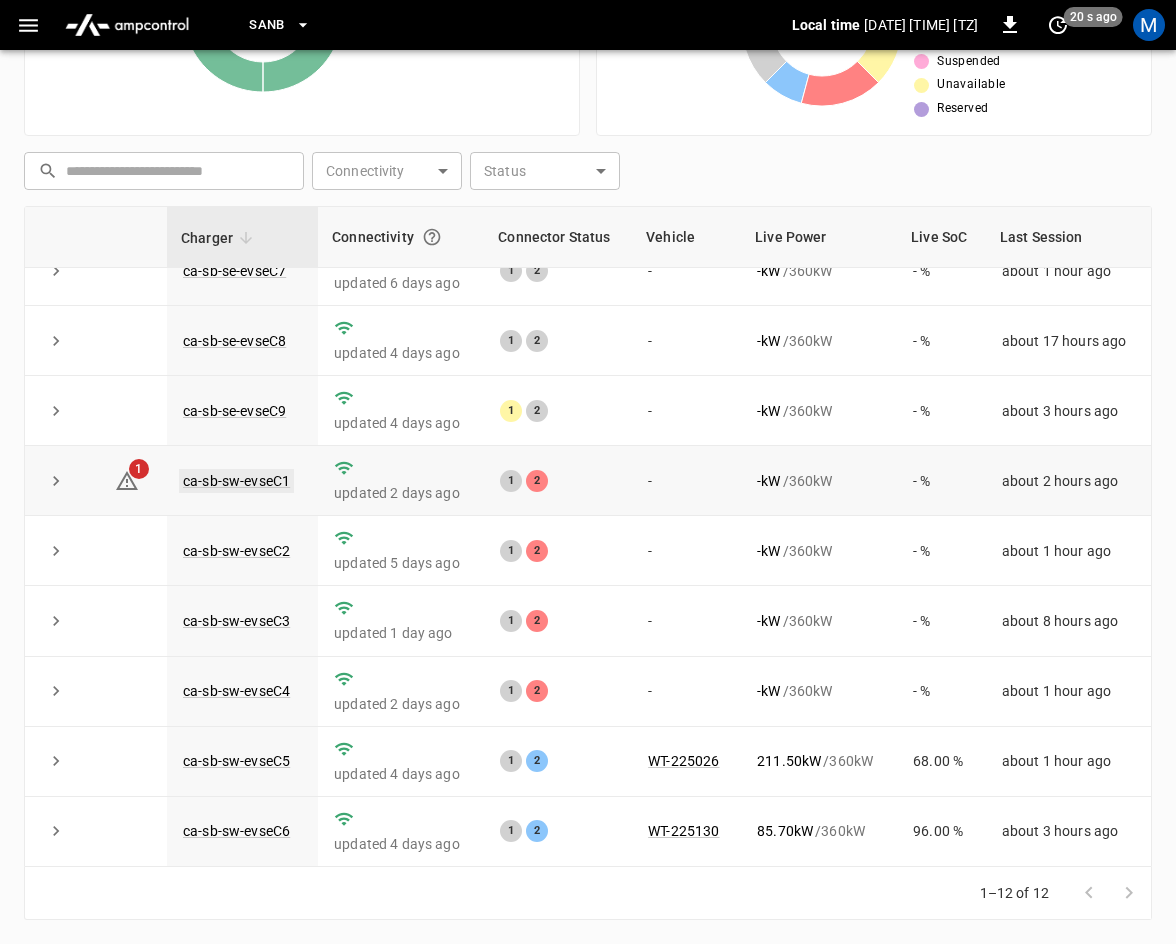 click on "ca-sb-sw-evseC1" at bounding box center [236, 481] 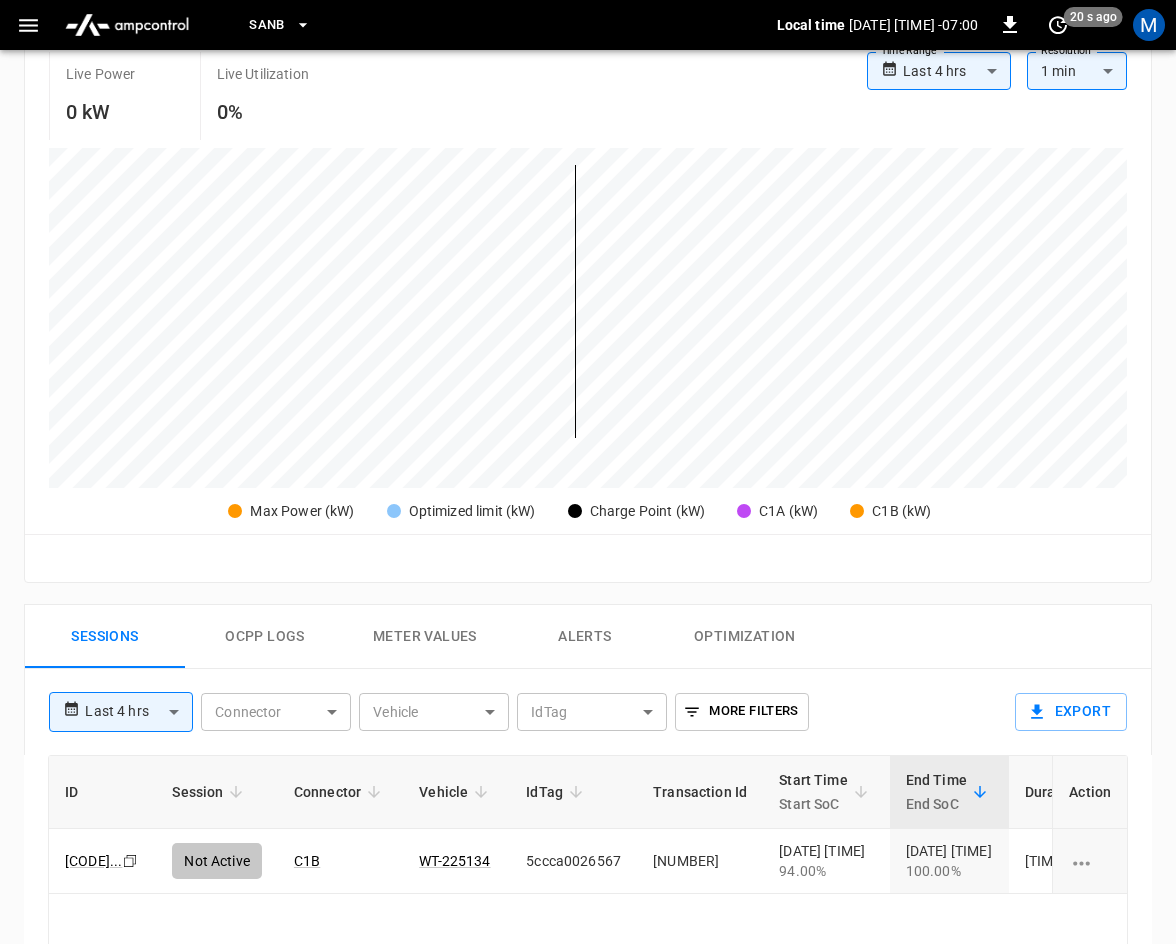 scroll, scrollTop: 0, scrollLeft: 0, axis: both 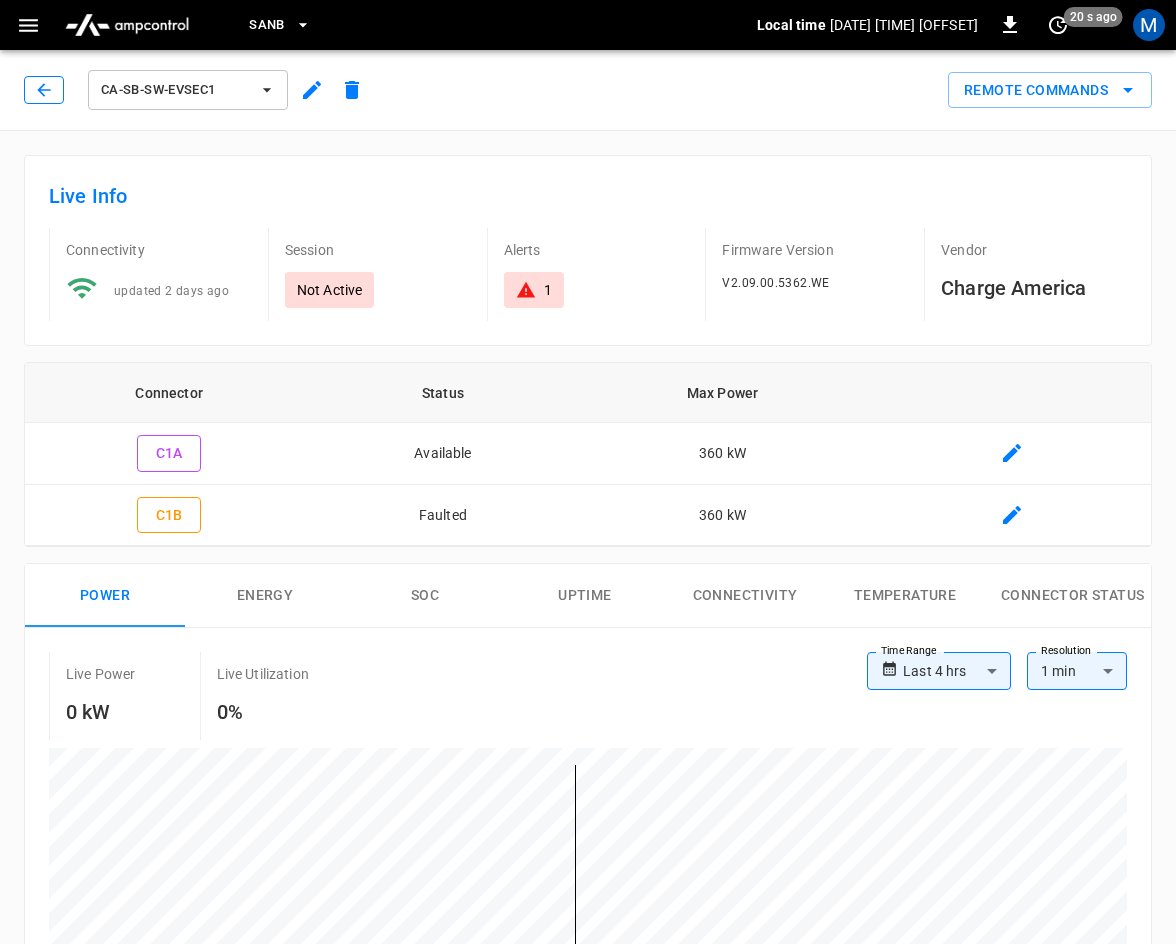 click 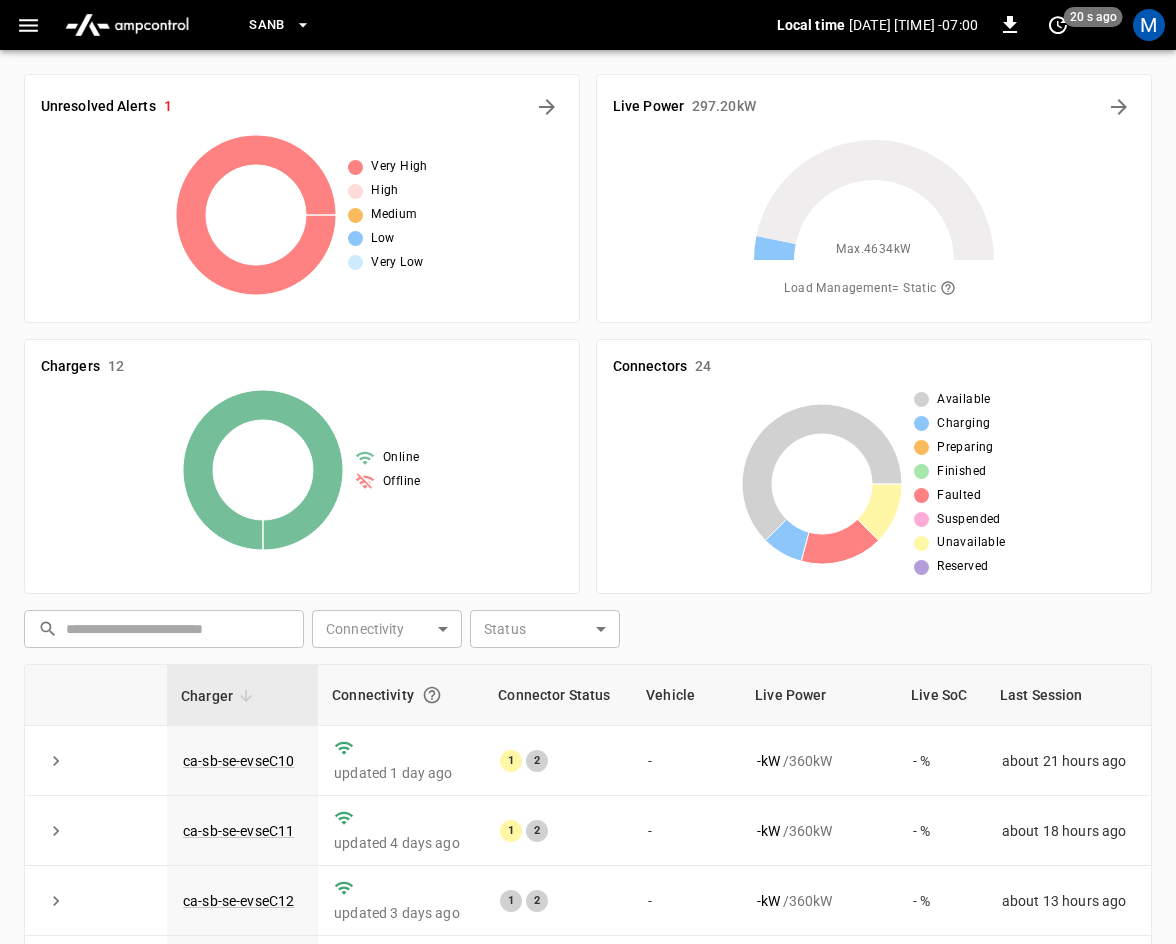 scroll, scrollTop: 458, scrollLeft: 0, axis: vertical 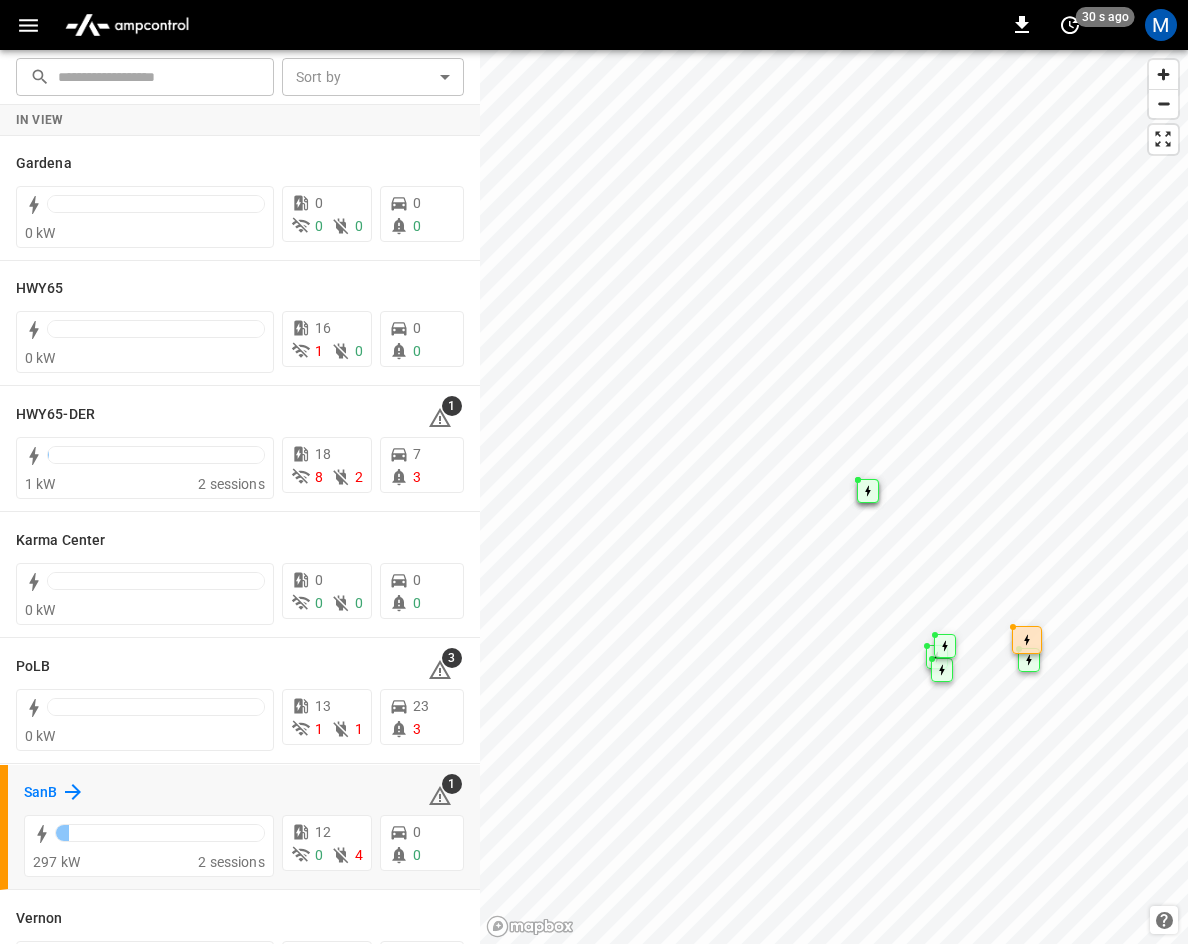 click on "SanB" at bounding box center (54, 792) 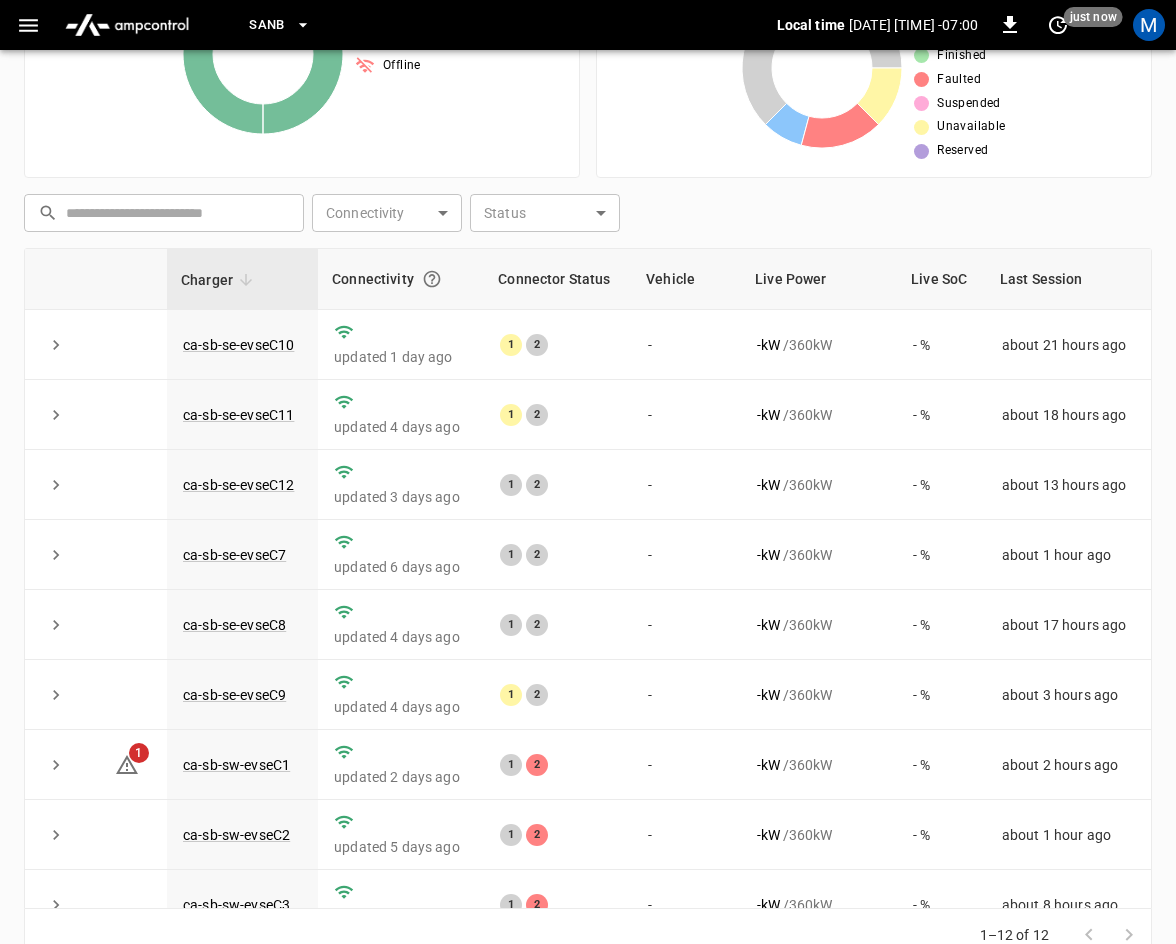 scroll, scrollTop: 458, scrollLeft: 0, axis: vertical 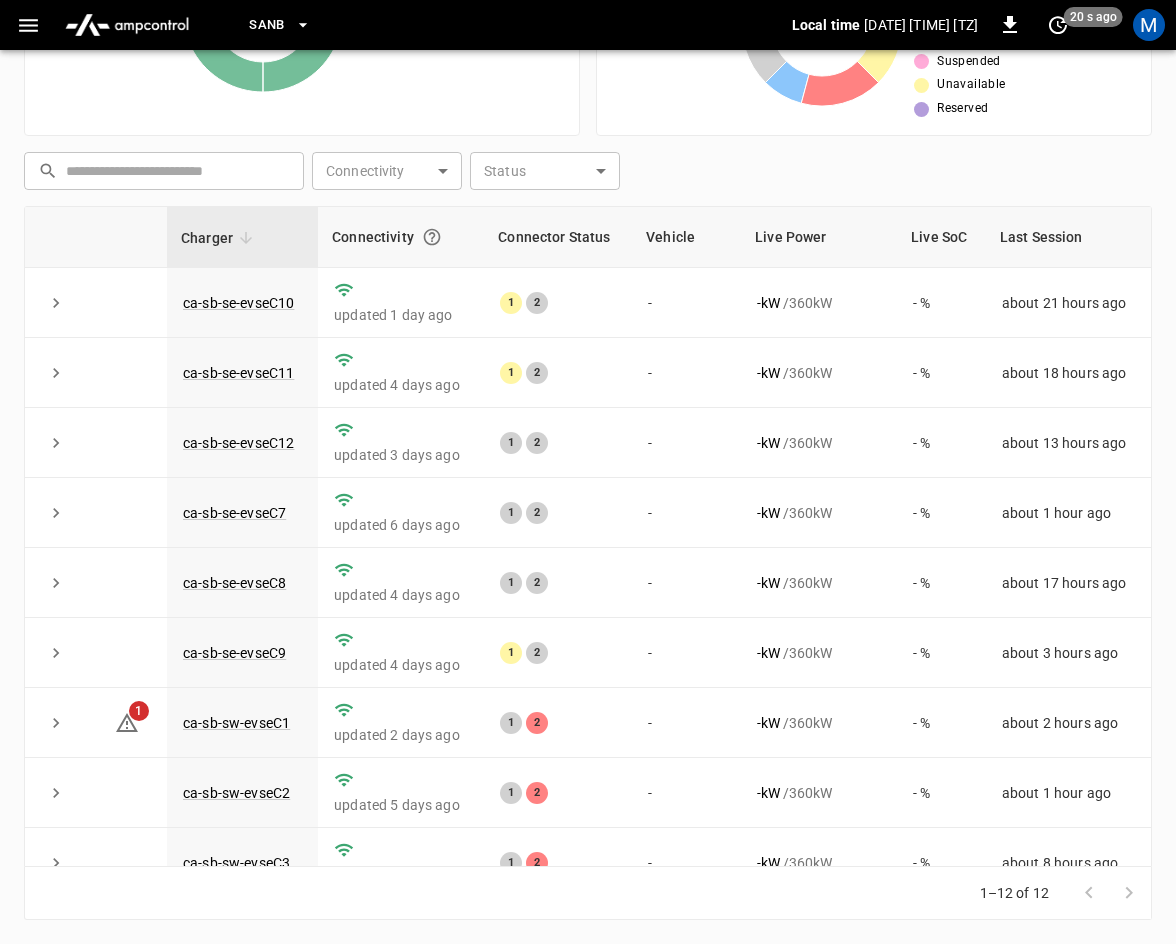 click on "Unresolved Alerts 1 Very High High Medium Low Very Low Live Power 297.70  kW Max.  4634  kW Load Management  =   Static Chargers 12 Online Offline Connectors 24 Available Charging Preparing Finished Faulted Suspended Unavailable Reserved ​ ​ Connectivity ​ Connectivity Status ​ Status   Charger Connectivity Connector Status Vehicle Live Power Live SoC Last Session ca-sb-se-evseC10 updated 1 day ago 1 2 - -  kW /  360  kW - % about 21 hours ago ca-sb-se-evseC11 updated 4 days ago 1 2 - -  kW /  360  kW - % about 18 hours ago ca-sb-se-evseC12 updated 3 days ago 1 2 - -  kW /  360  kW - % about 13 hours ago ca-sb-se-evseC7 updated 6 days ago 1 2 - -  kW /  360  kW - % about 1 hour ago ca-sb-se-evseC8 updated 4 days ago 1 2 - -  kW /  360  kW - % about 17 hours ago ca-sb-se-evseC9 updated 4 days ago 1 2 - -  kW /  360  kW - % about 3 hours ago 1 ca-sb-sw-evseC1 updated 2 days ago 1 2 - -  kW /  360  kW - % about 2 hours ago ca-sb-sw-evseC2 updated 5 days ago 1 2 - -  kW /  360  kW - % about 1 hour ago 1 2" at bounding box center (588, 268) 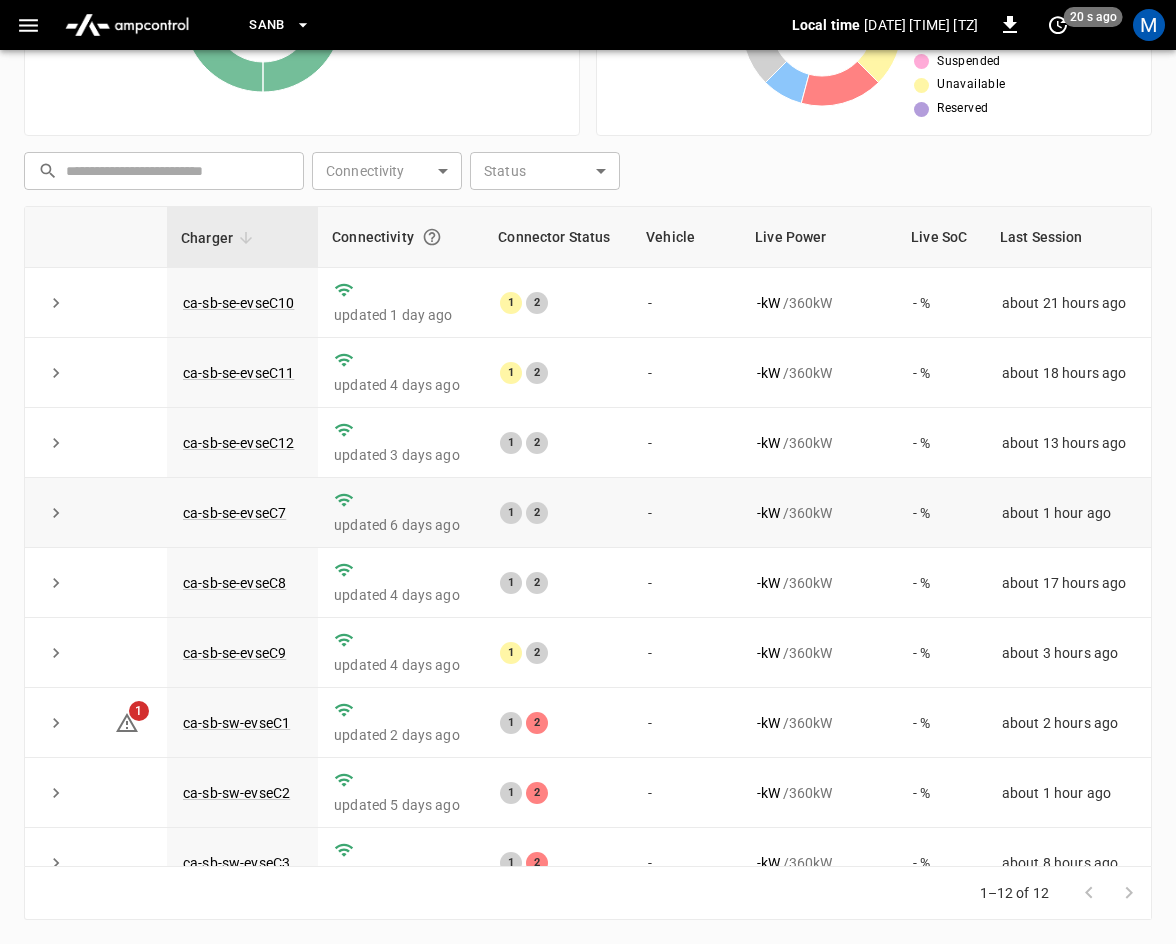 click at bounding box center [56, 513] 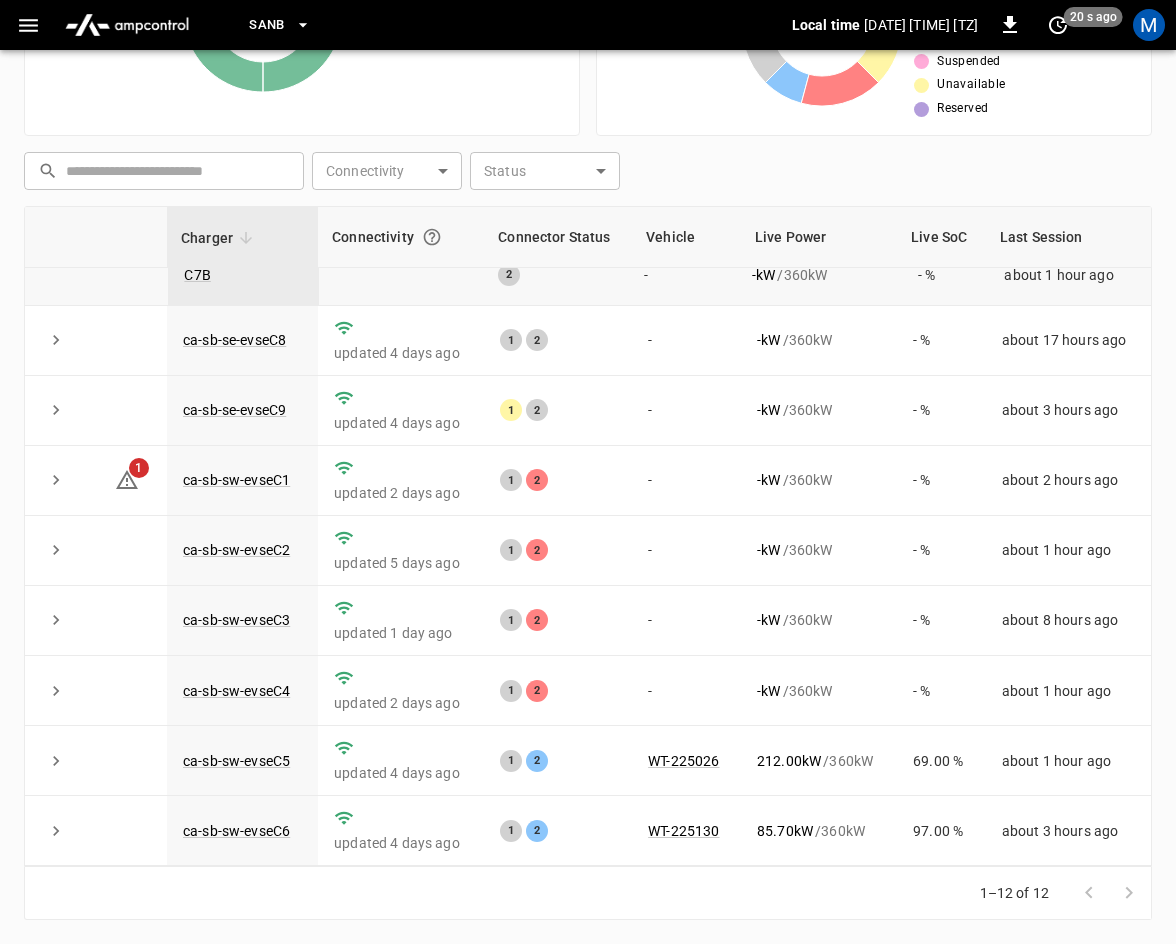 scroll, scrollTop: 0, scrollLeft: 0, axis: both 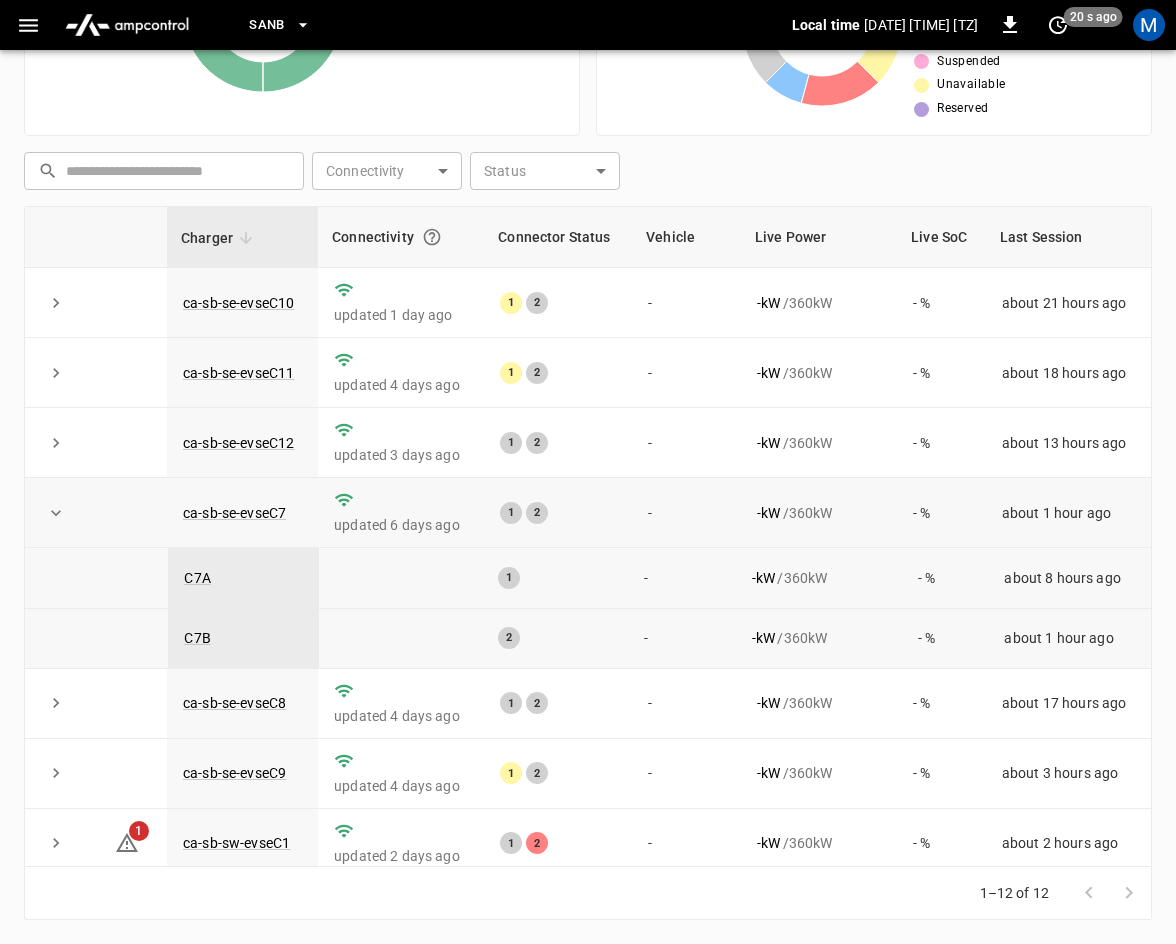 click on "ca-sb-se-evseC7" at bounding box center (242, 513) 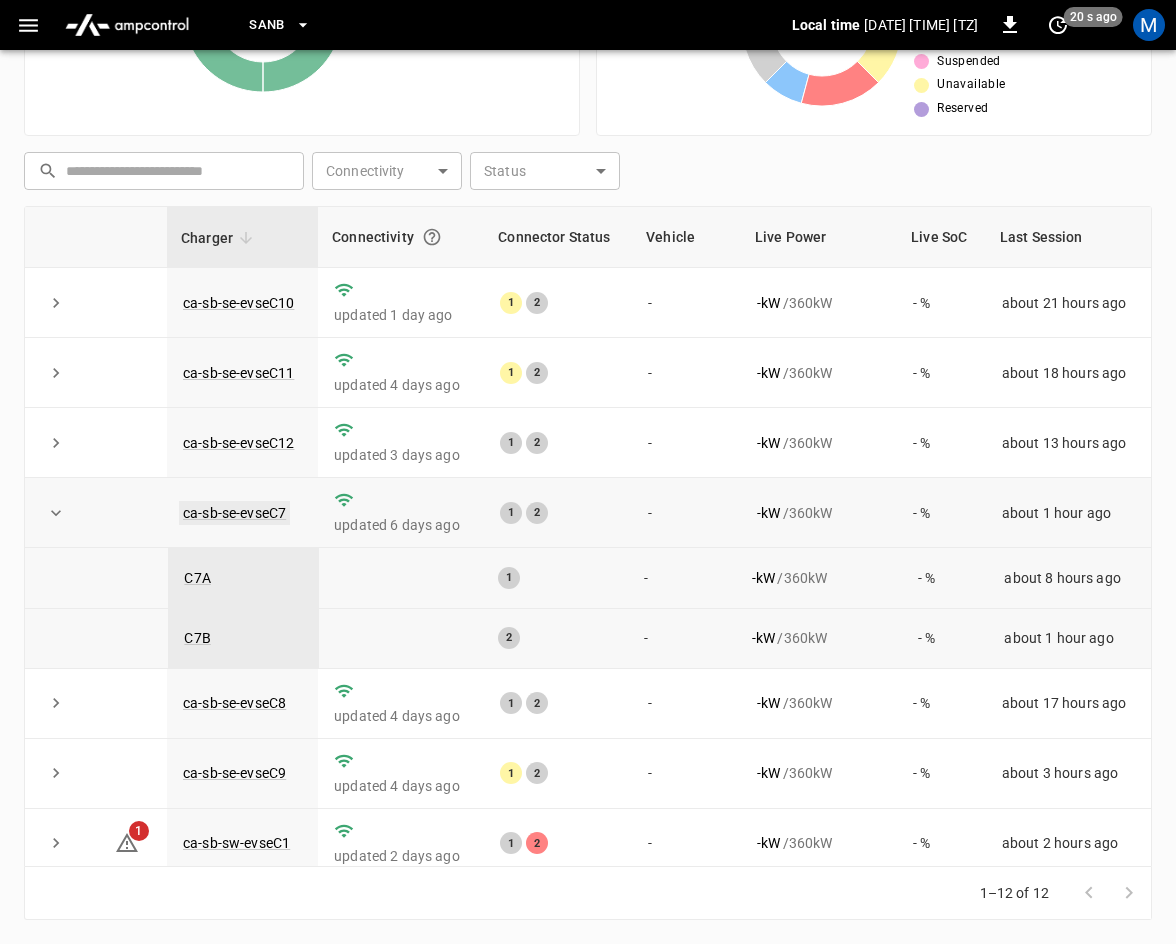 click on "ca-sb-se-evseC7" at bounding box center (234, 513) 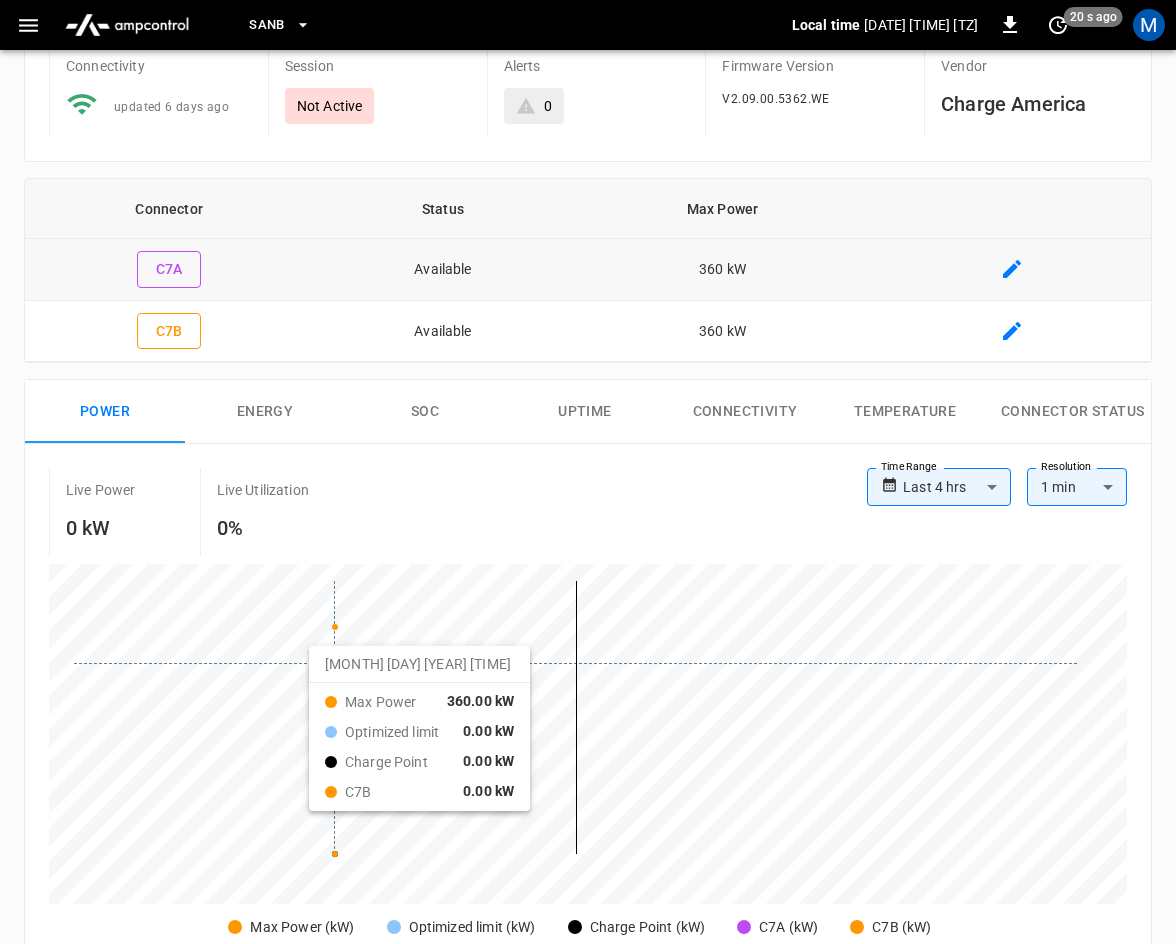 scroll, scrollTop: 0, scrollLeft: 0, axis: both 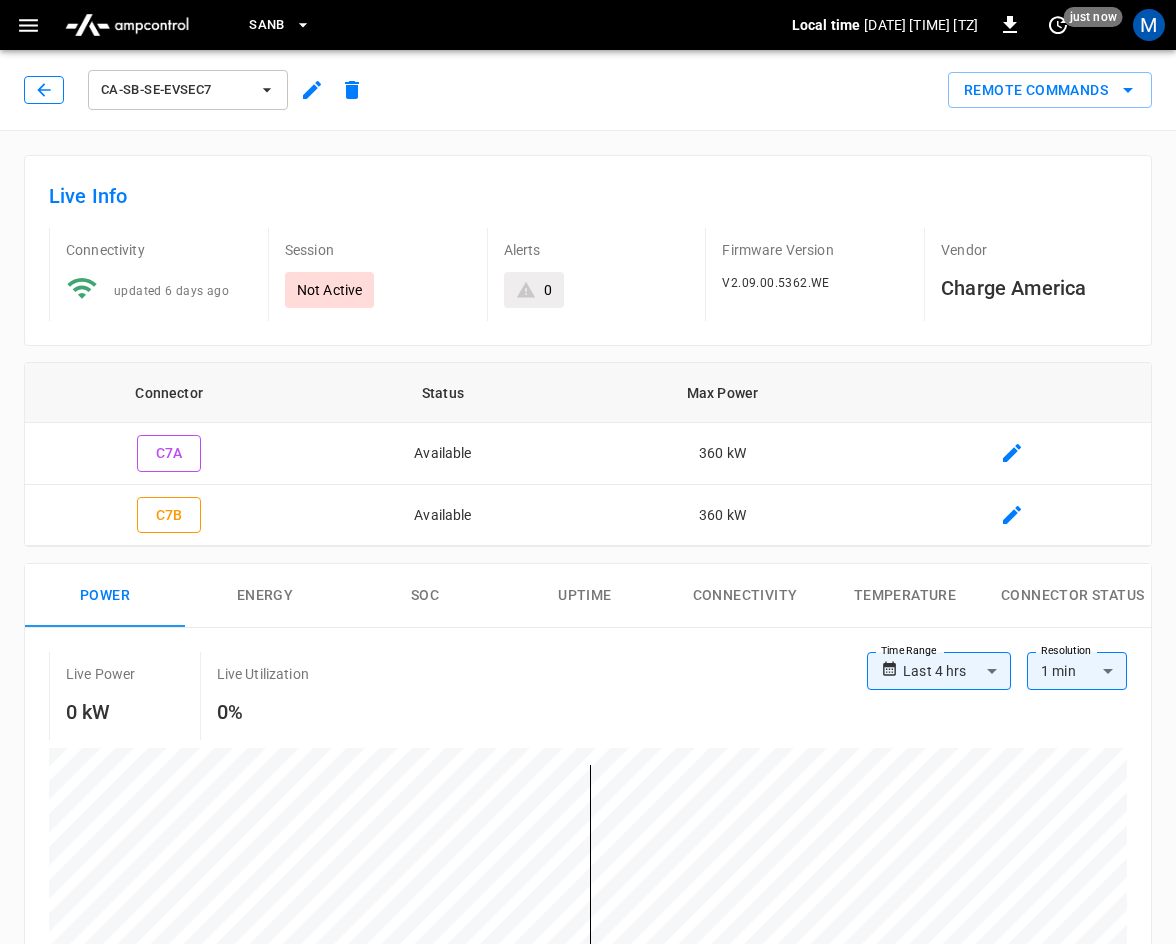 click 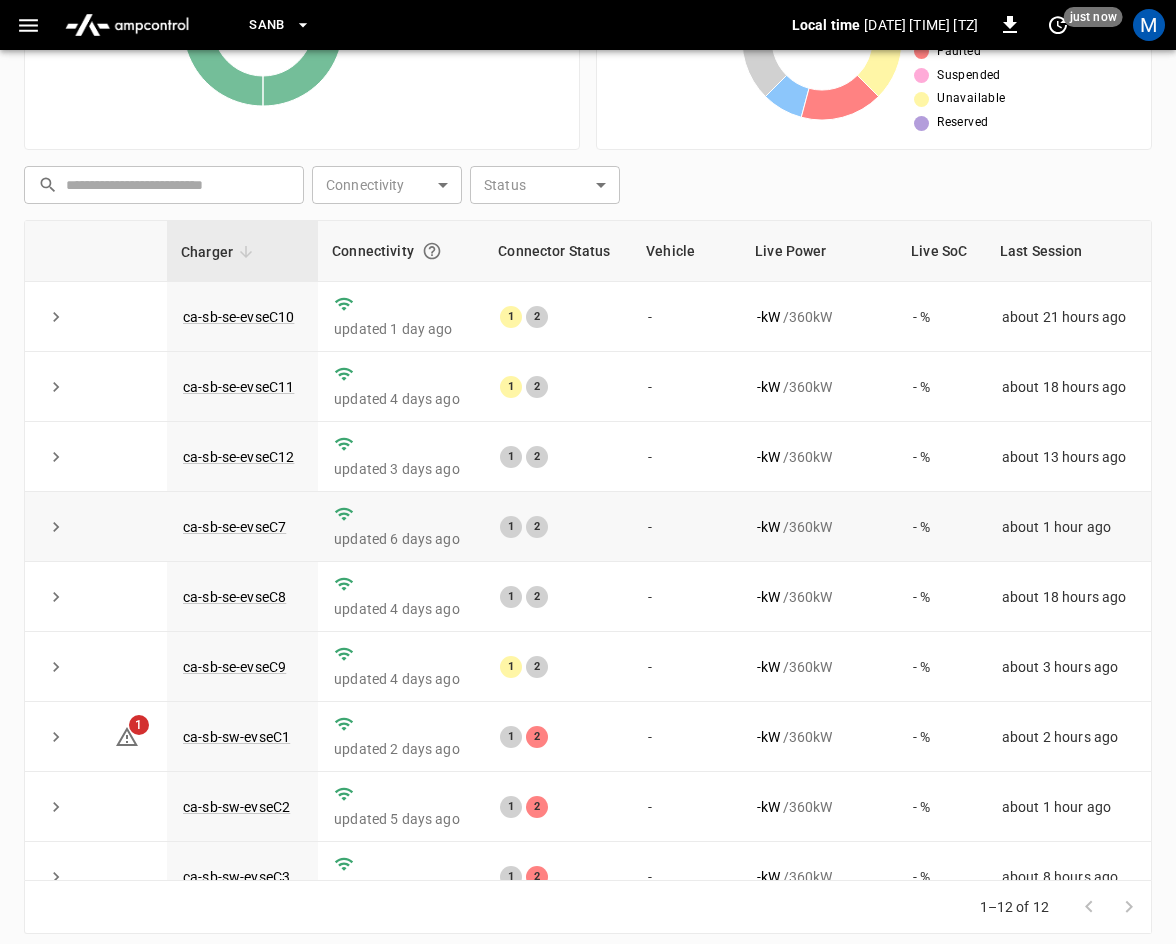 scroll, scrollTop: 458, scrollLeft: 0, axis: vertical 